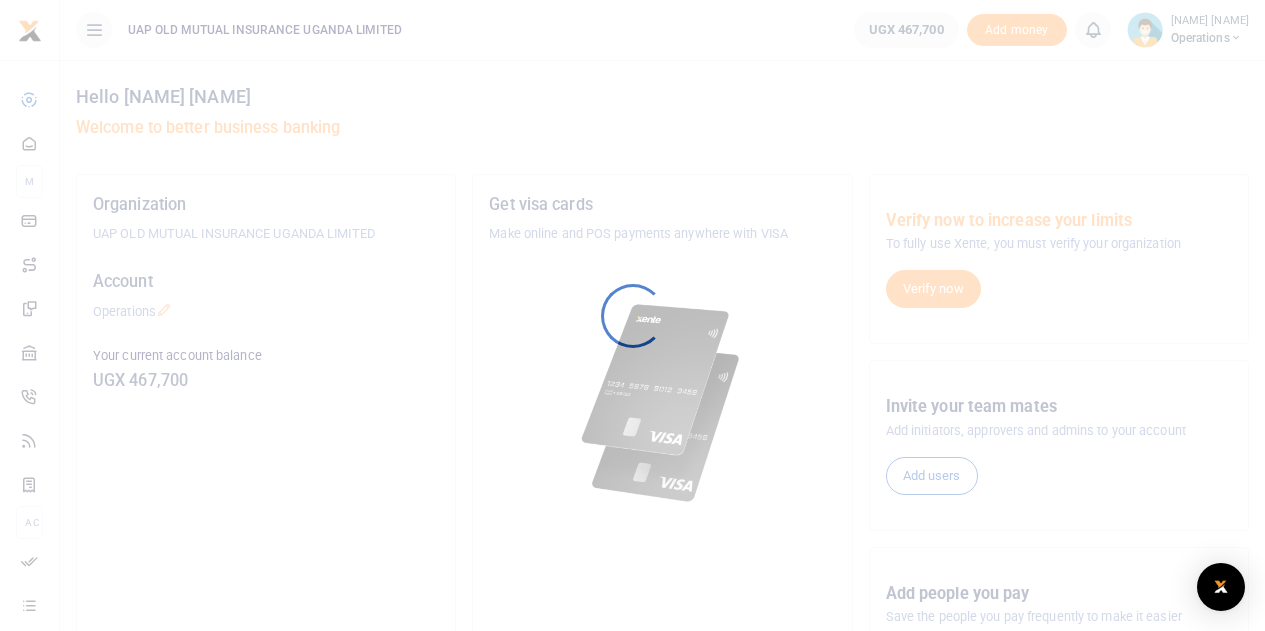 scroll, scrollTop: 0, scrollLeft: 0, axis: both 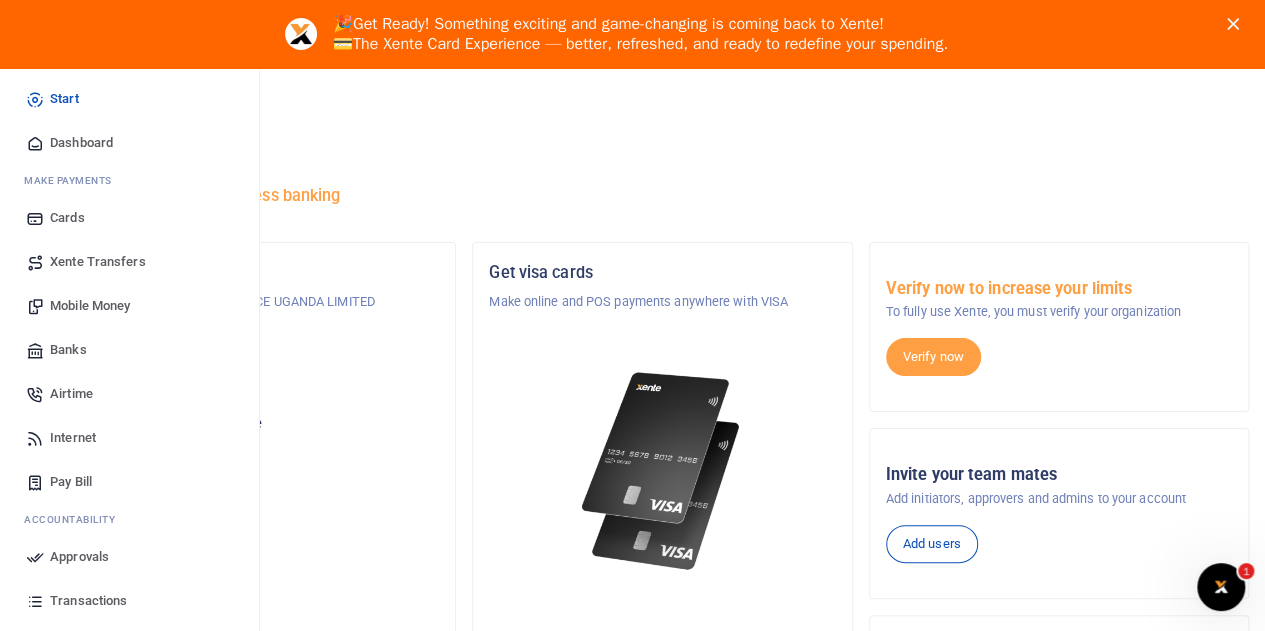 click on "Internet" at bounding box center [73, 438] 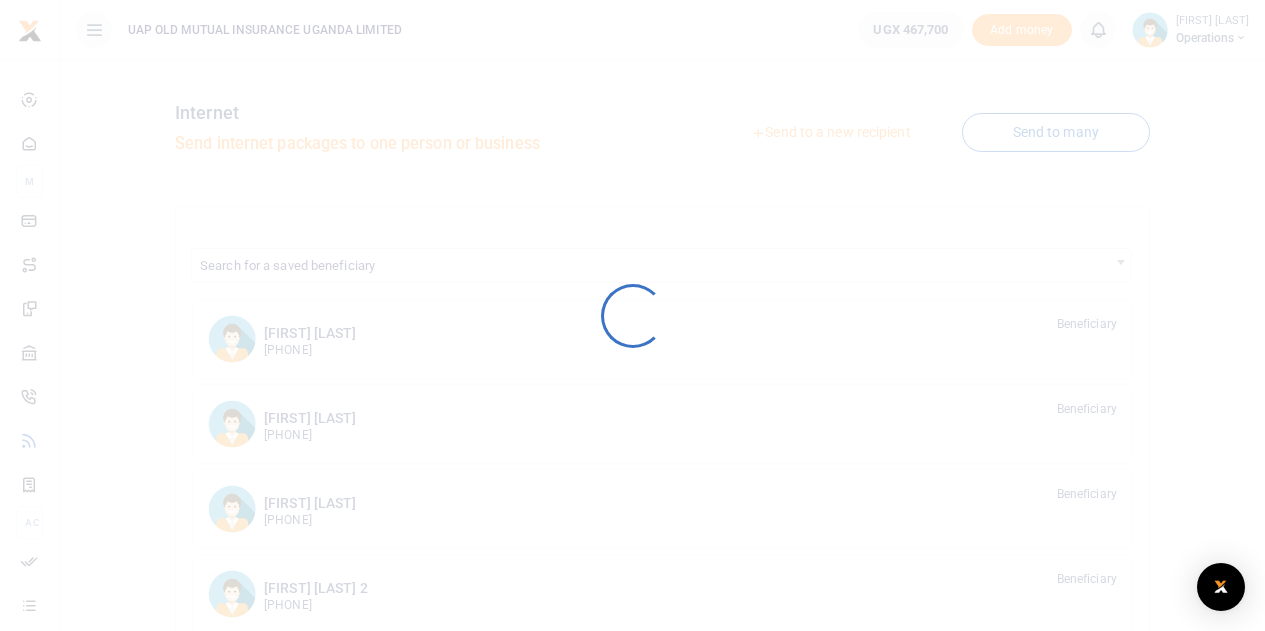 scroll, scrollTop: 0, scrollLeft: 0, axis: both 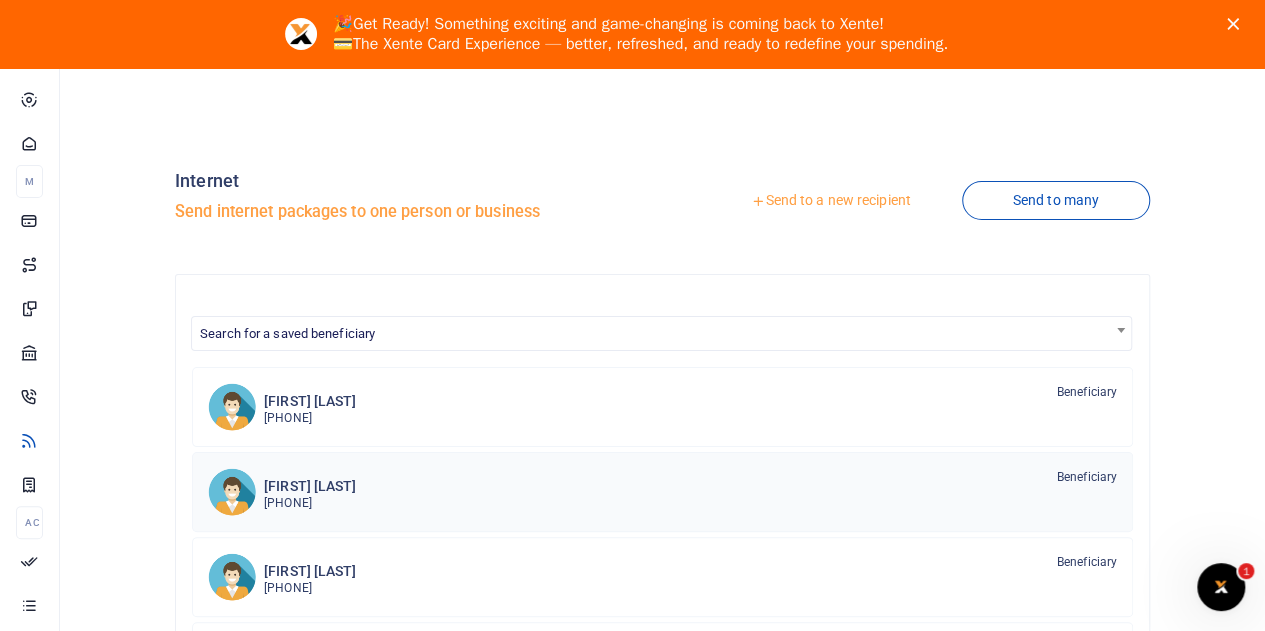 click on "[FIRST] [LAST]" at bounding box center (310, 486) 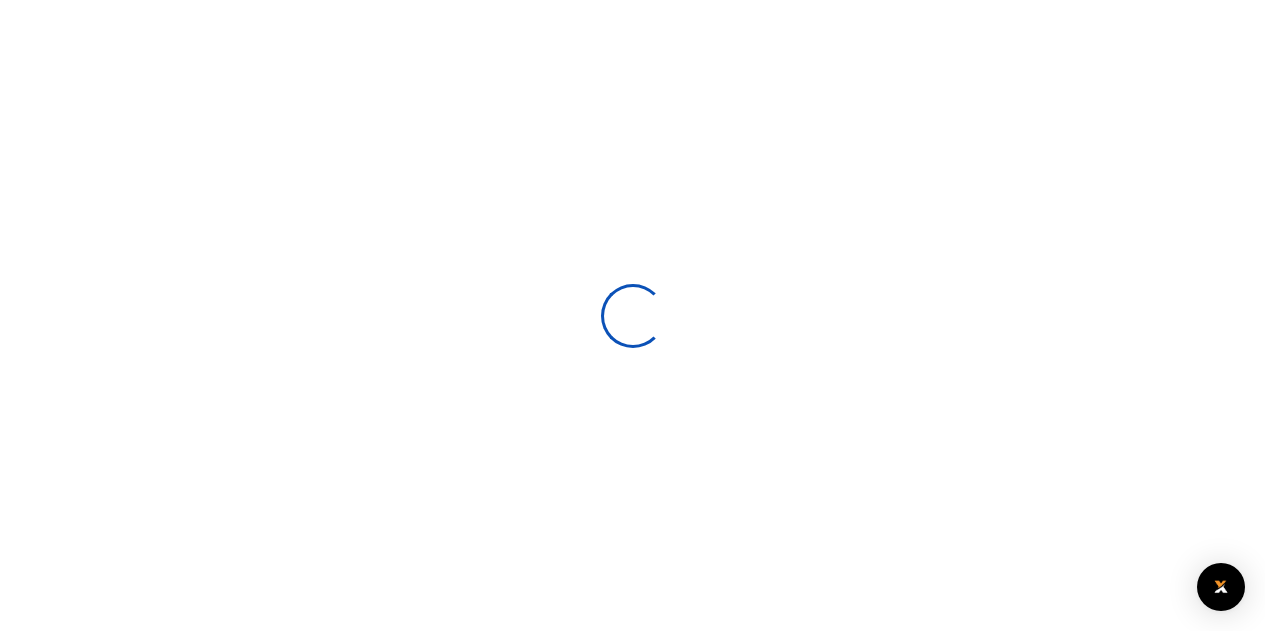scroll, scrollTop: 0, scrollLeft: 0, axis: both 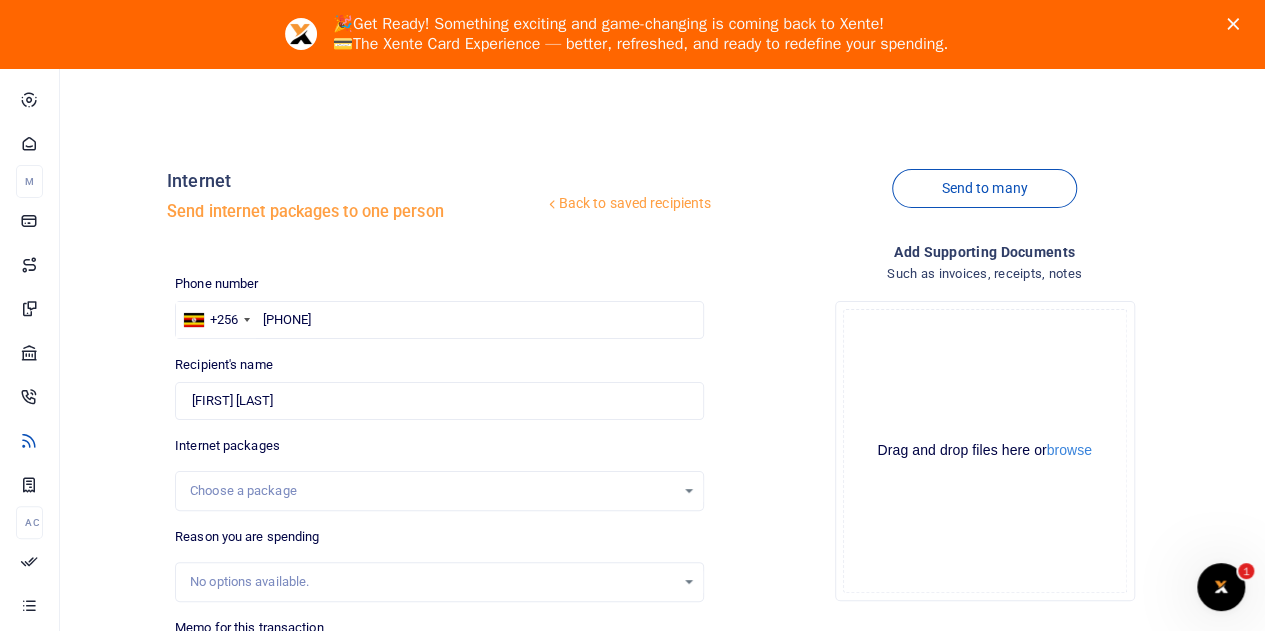 click on "Choose a package" at bounding box center [432, 491] 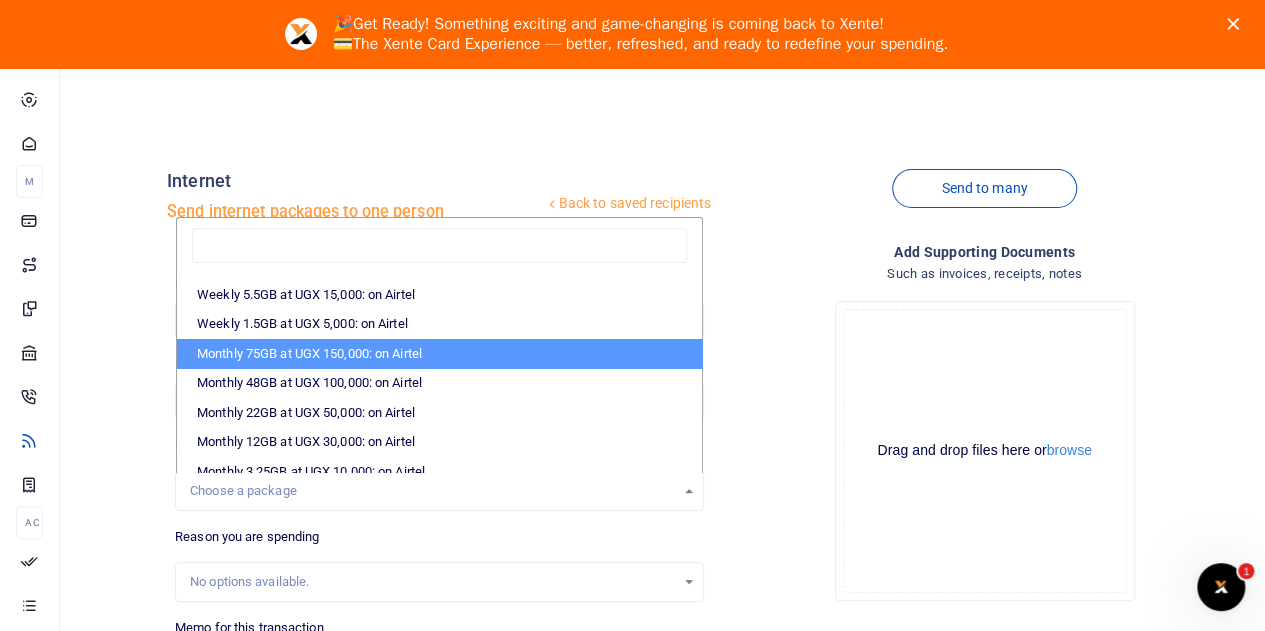 scroll, scrollTop: 213, scrollLeft: 0, axis: vertical 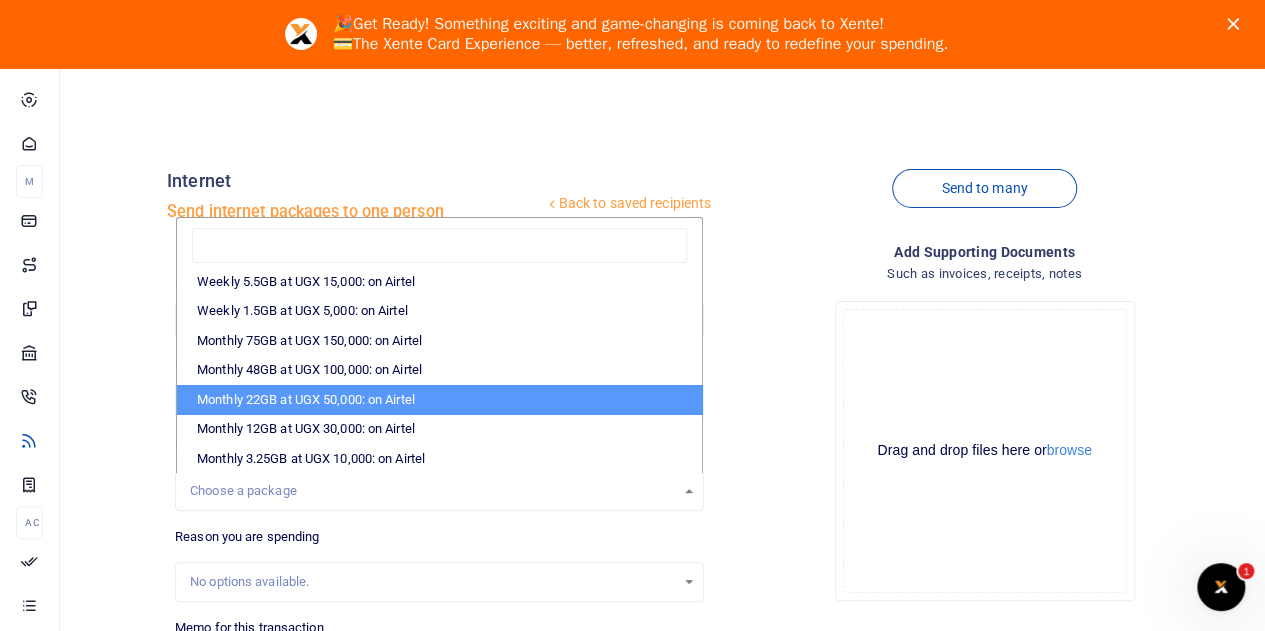 click on "Monthly 22GB at UGX  50,000: on Airtel" at bounding box center (439, 400) 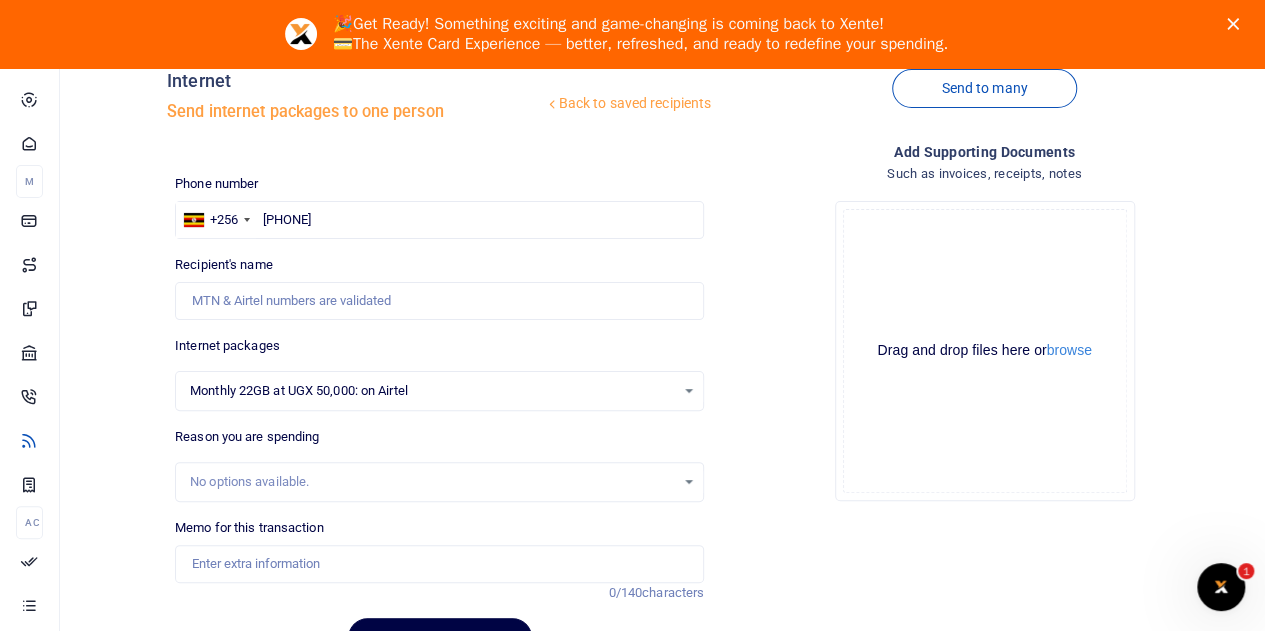 scroll, scrollTop: 200, scrollLeft: 0, axis: vertical 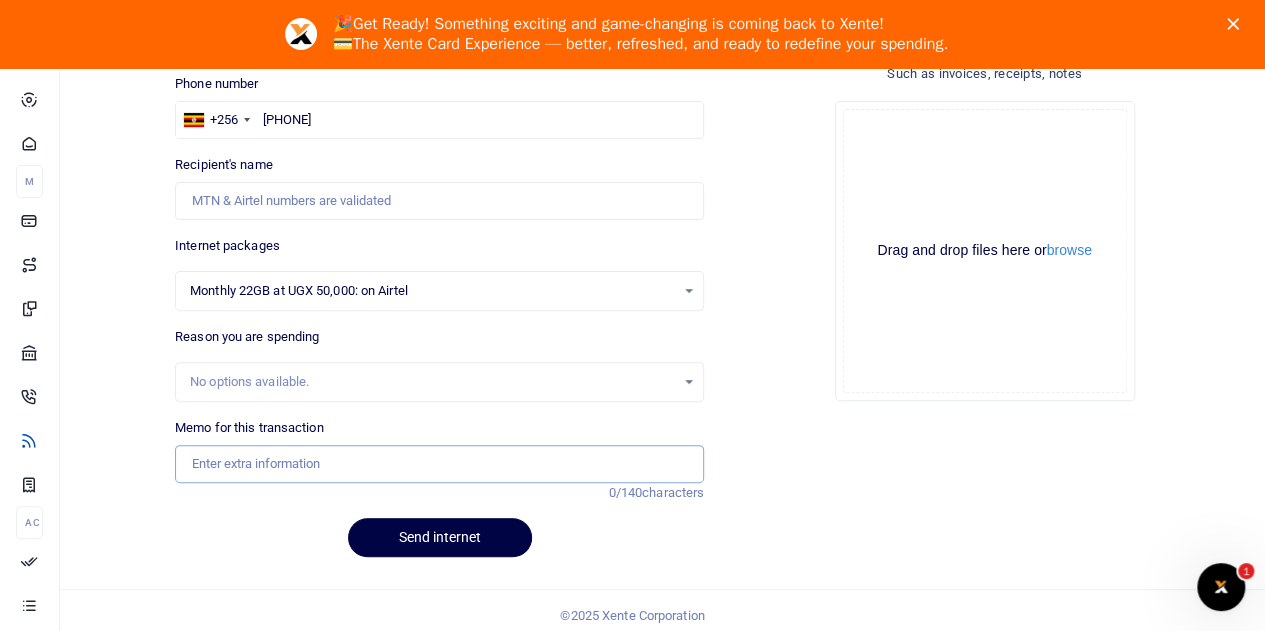 click on "Memo for this transaction" at bounding box center [439, 464] 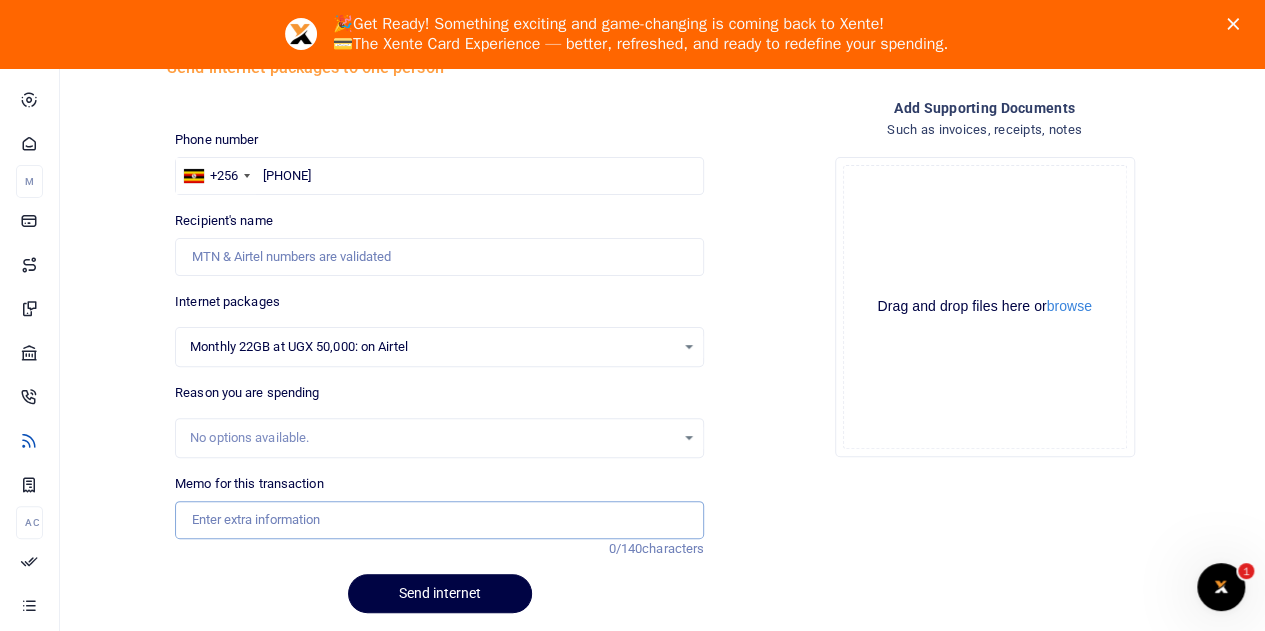 scroll, scrollTop: 100, scrollLeft: 0, axis: vertical 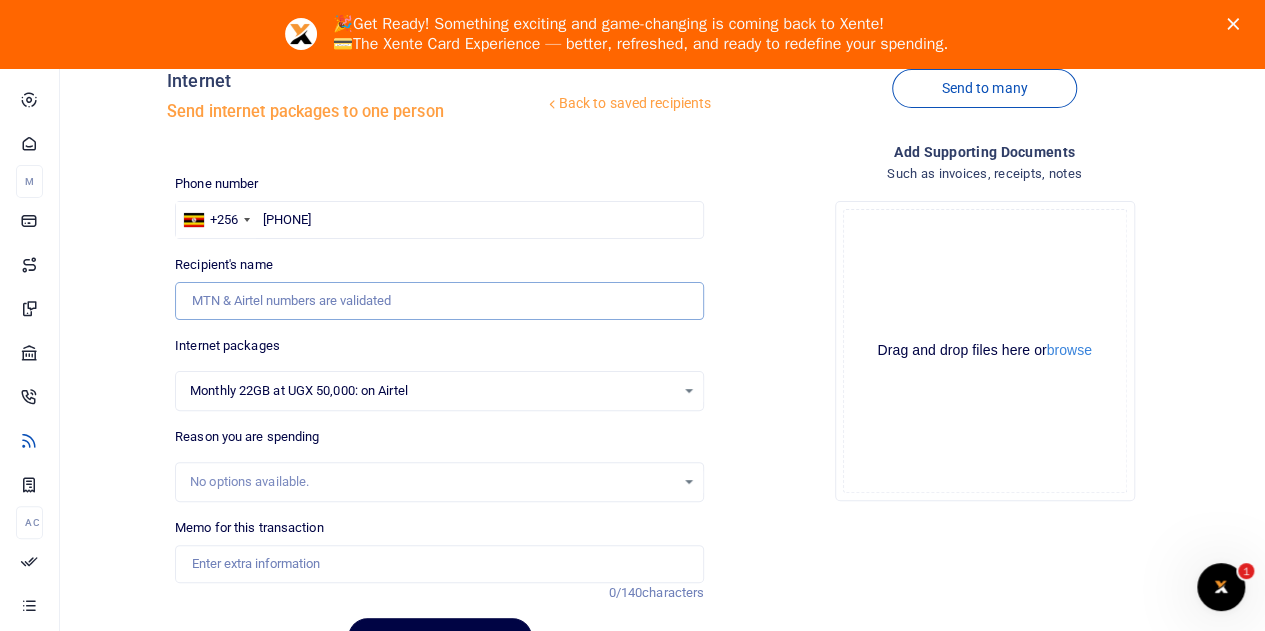click on "Recipient's name" at bounding box center (439, 301) 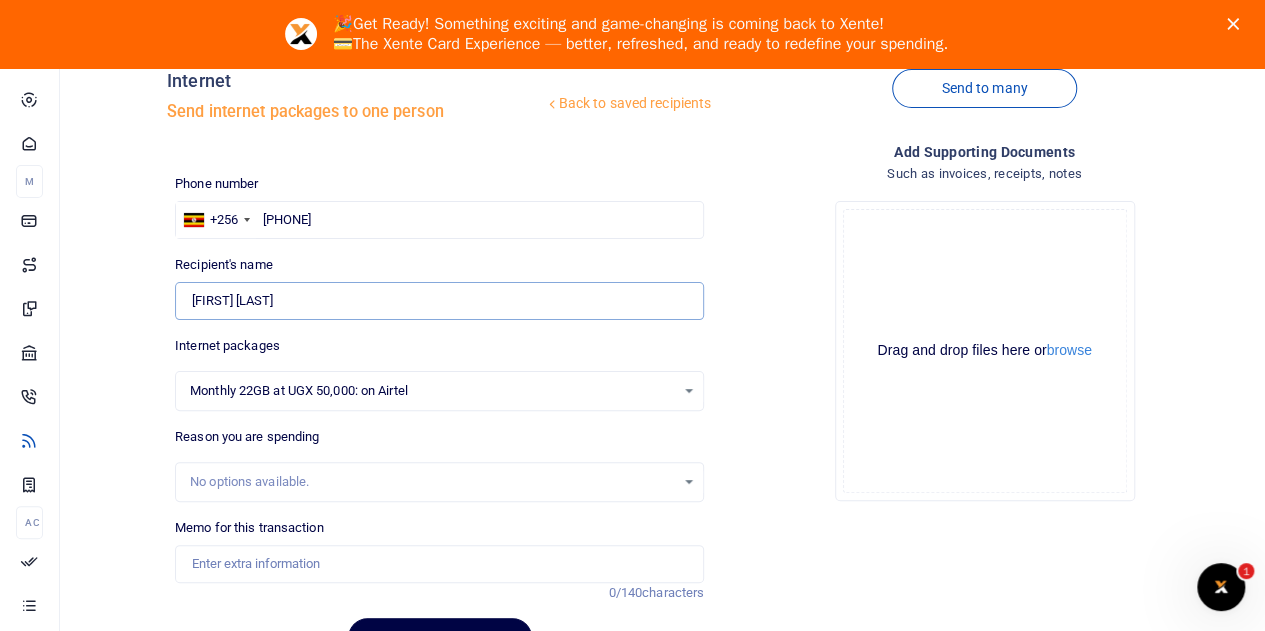 drag, startPoint x: 313, startPoint y: 301, endPoint x: 168, endPoint y: 295, distance: 145.12408 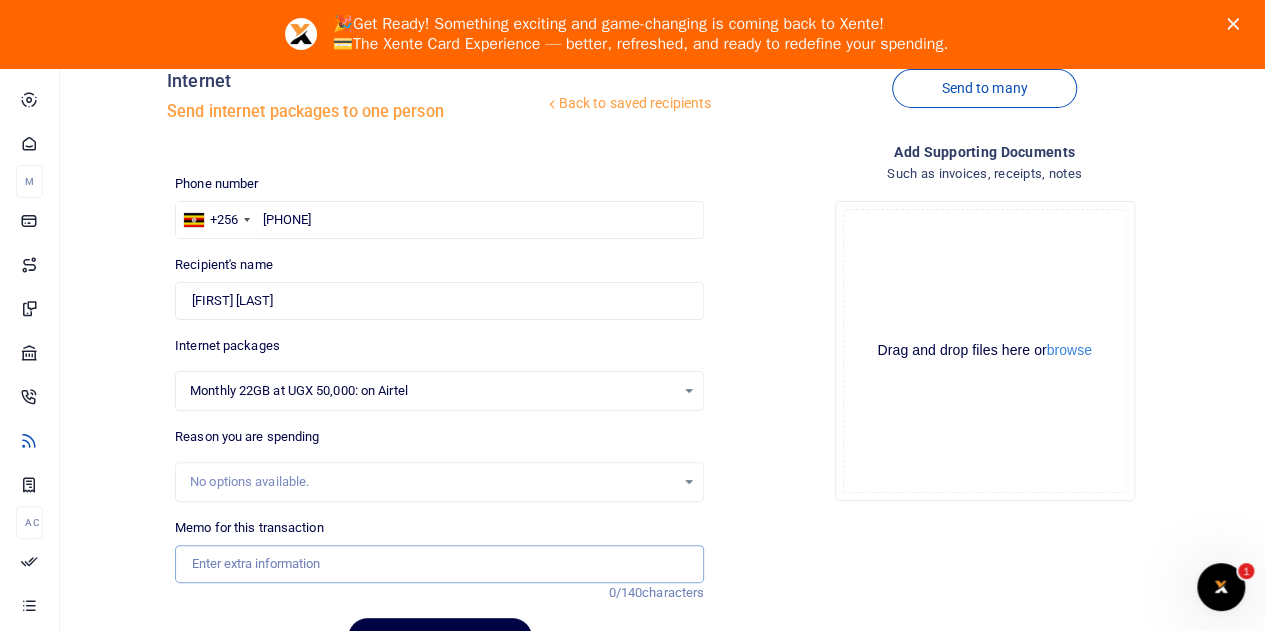 click on "Memo for this transaction" at bounding box center (439, 564) 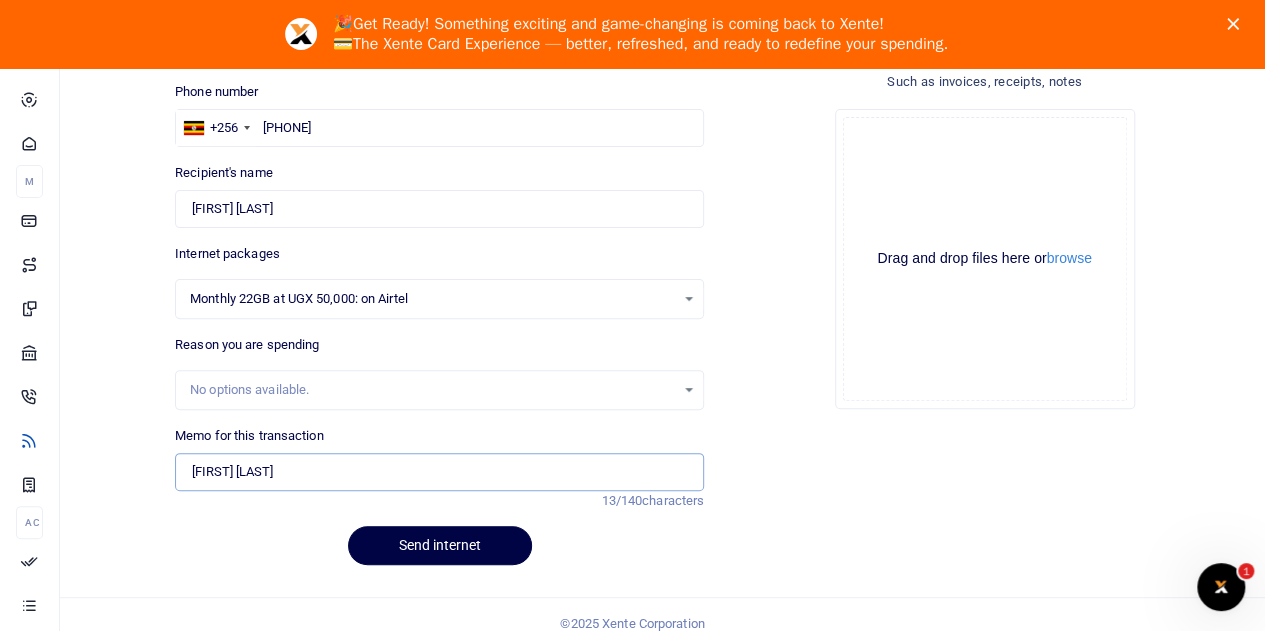 scroll, scrollTop: 208, scrollLeft: 0, axis: vertical 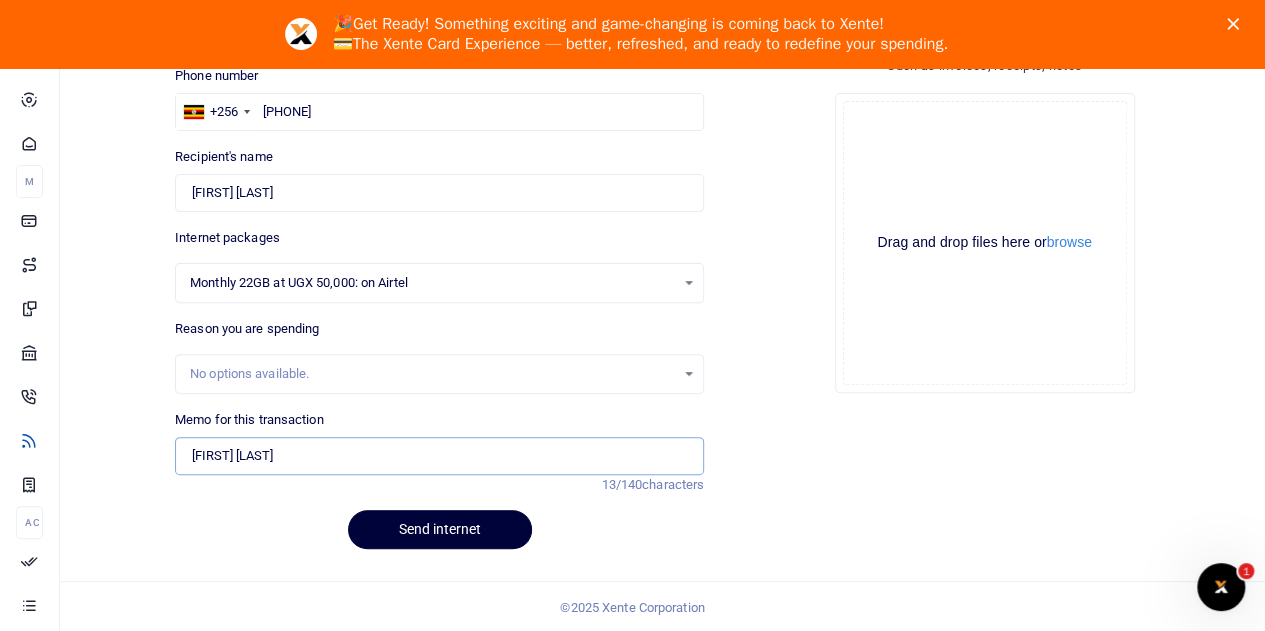 type on "[FIRST] [LAST]" 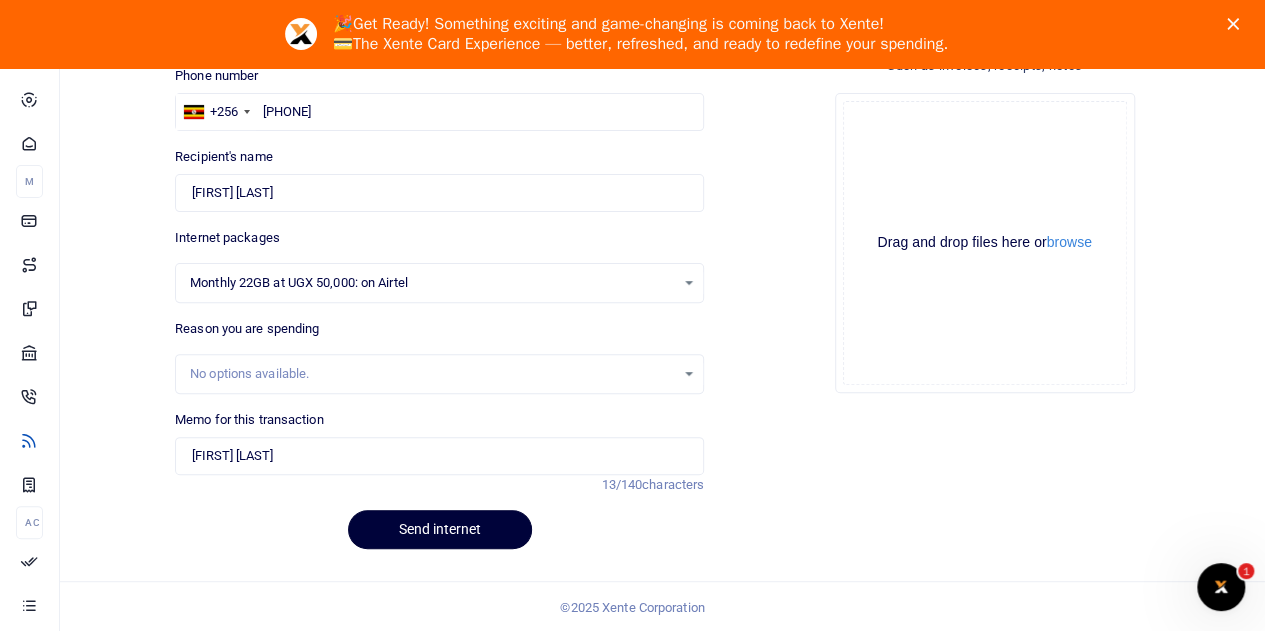 click on "Send internet" at bounding box center [440, 529] 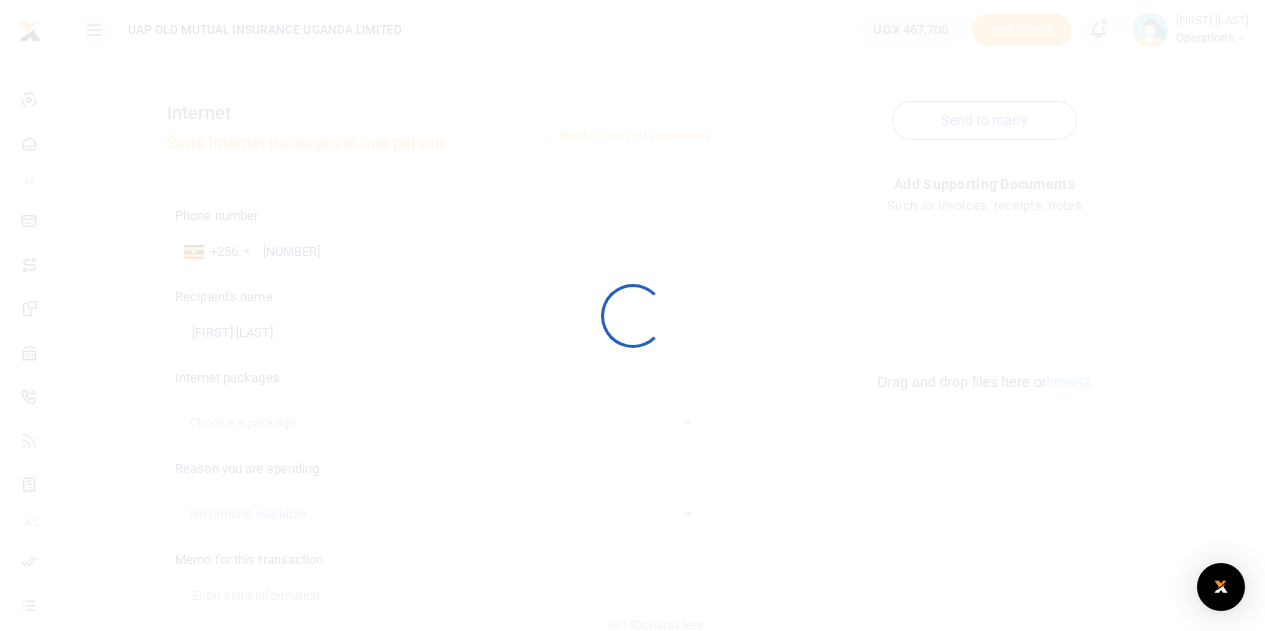 scroll, scrollTop: 140, scrollLeft: 0, axis: vertical 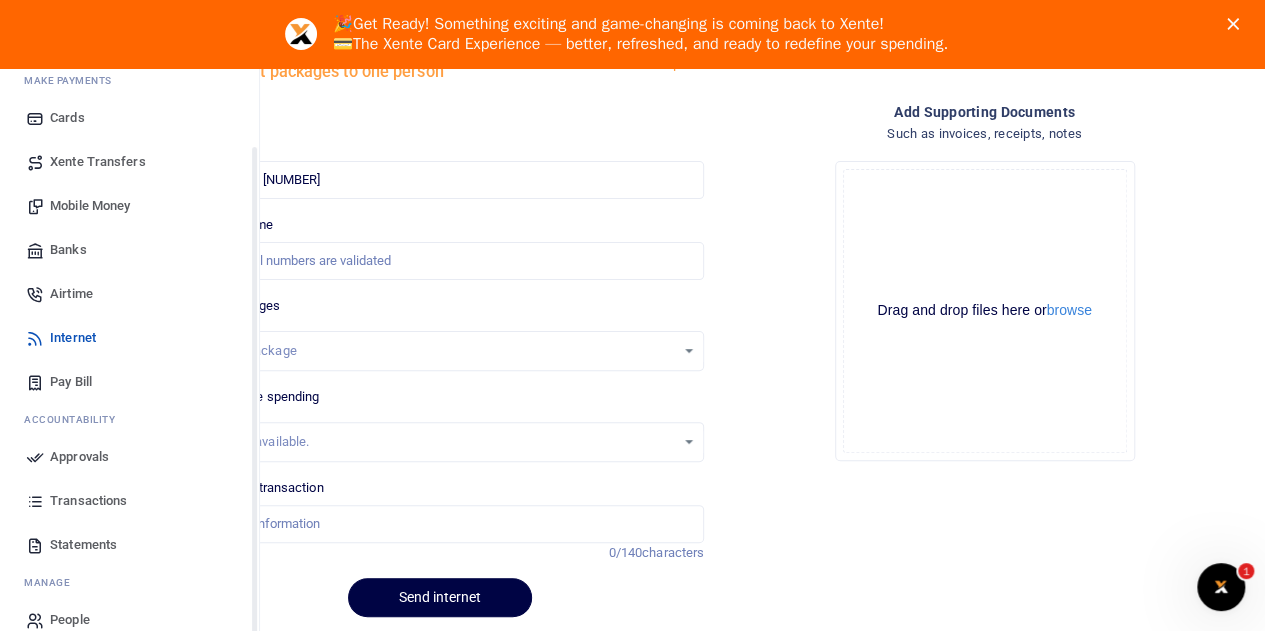 click on "Approvals" at bounding box center (79, 457) 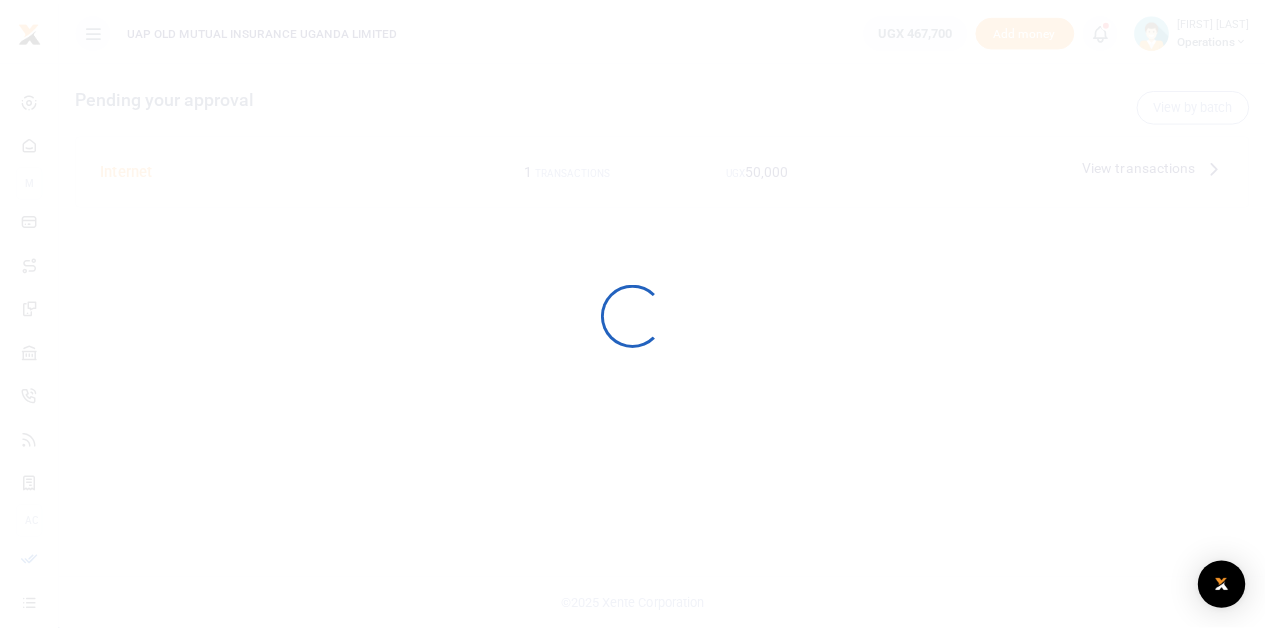 scroll, scrollTop: 0, scrollLeft: 0, axis: both 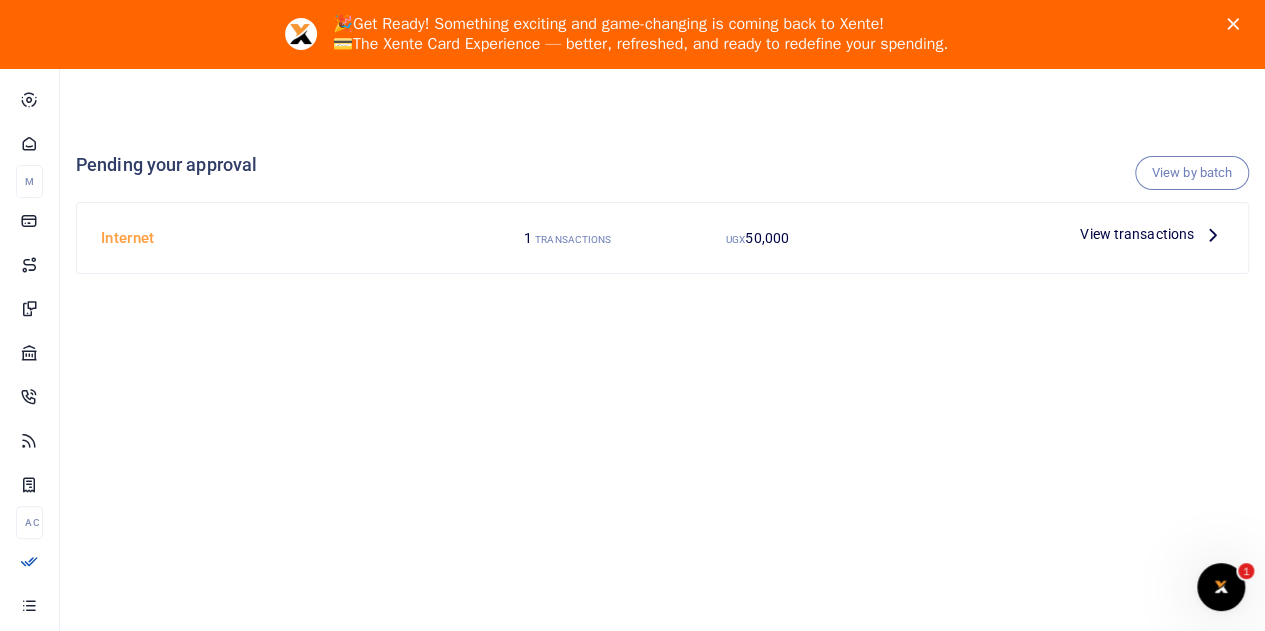 click at bounding box center (1213, 234) 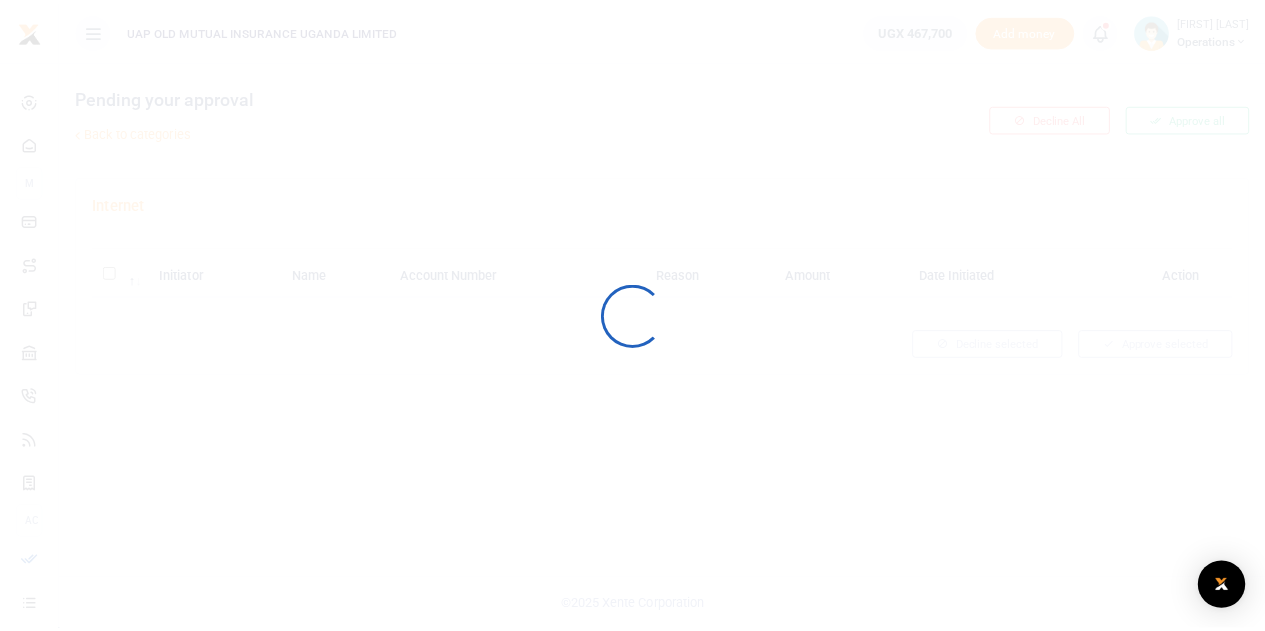 scroll, scrollTop: 0, scrollLeft: 0, axis: both 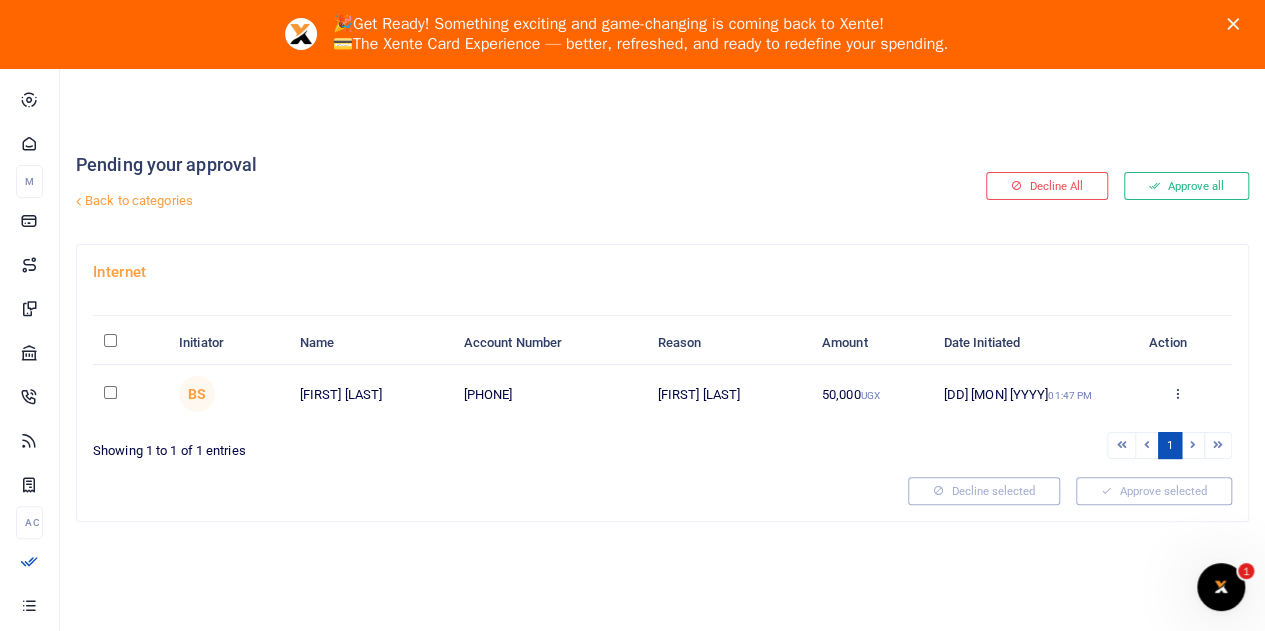 click on "Approve
Decline
Details" at bounding box center [1176, 395] 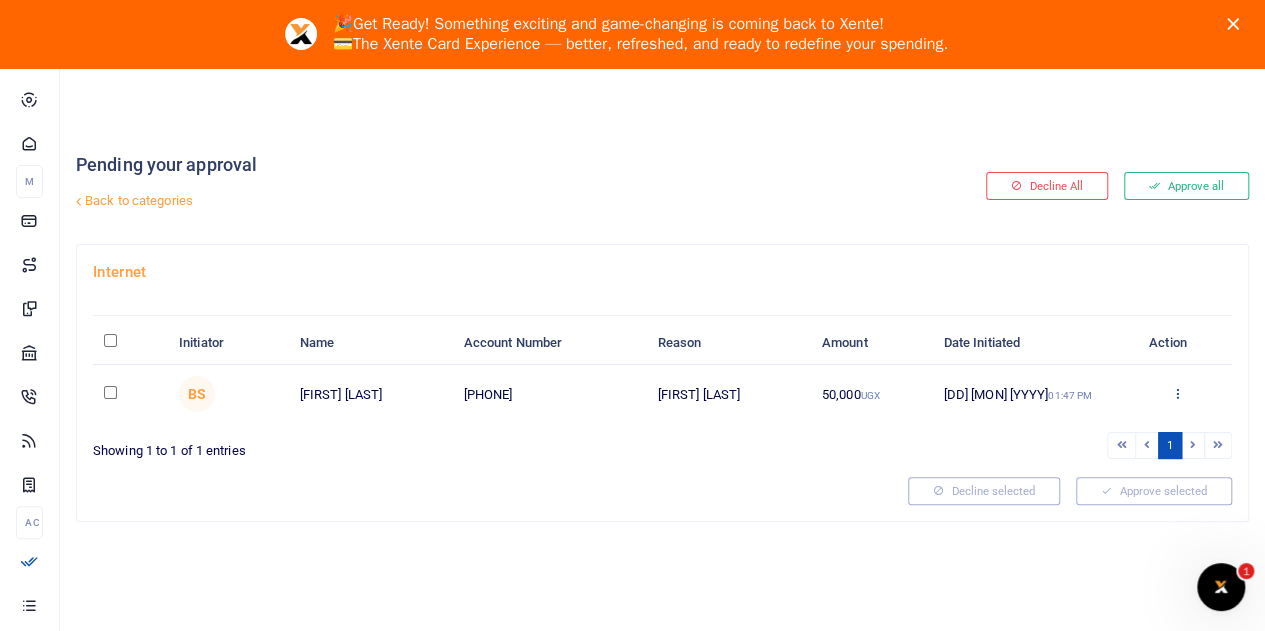 click at bounding box center [1177, 393] 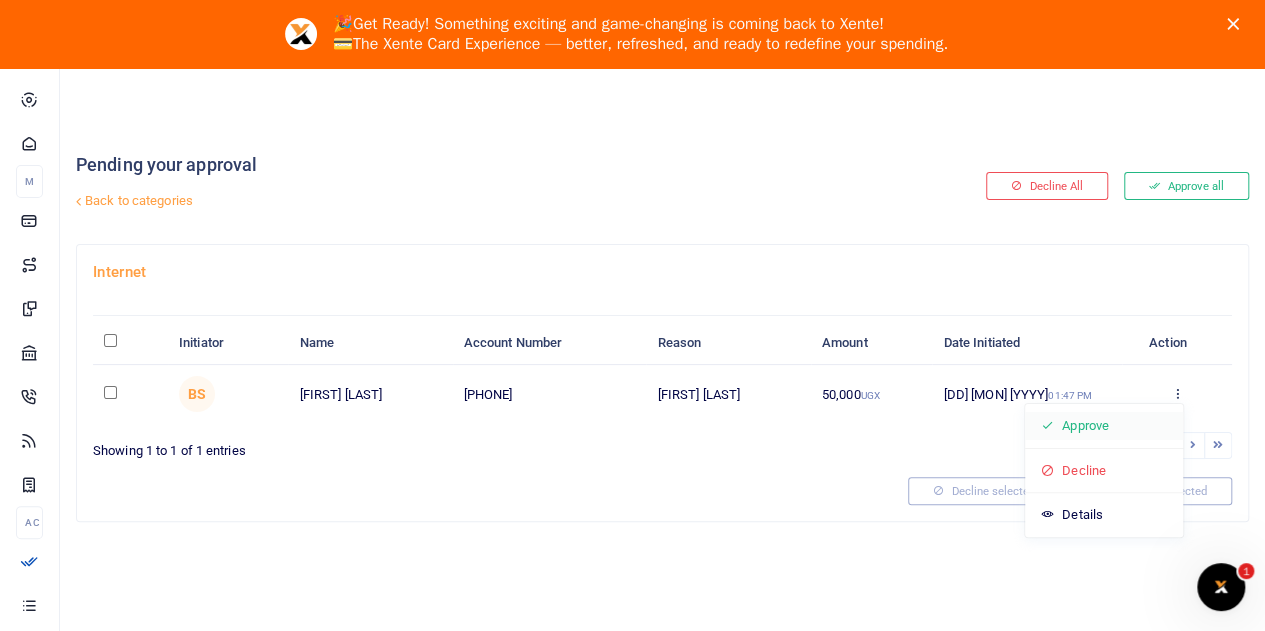 click on "Approve" at bounding box center [1104, 426] 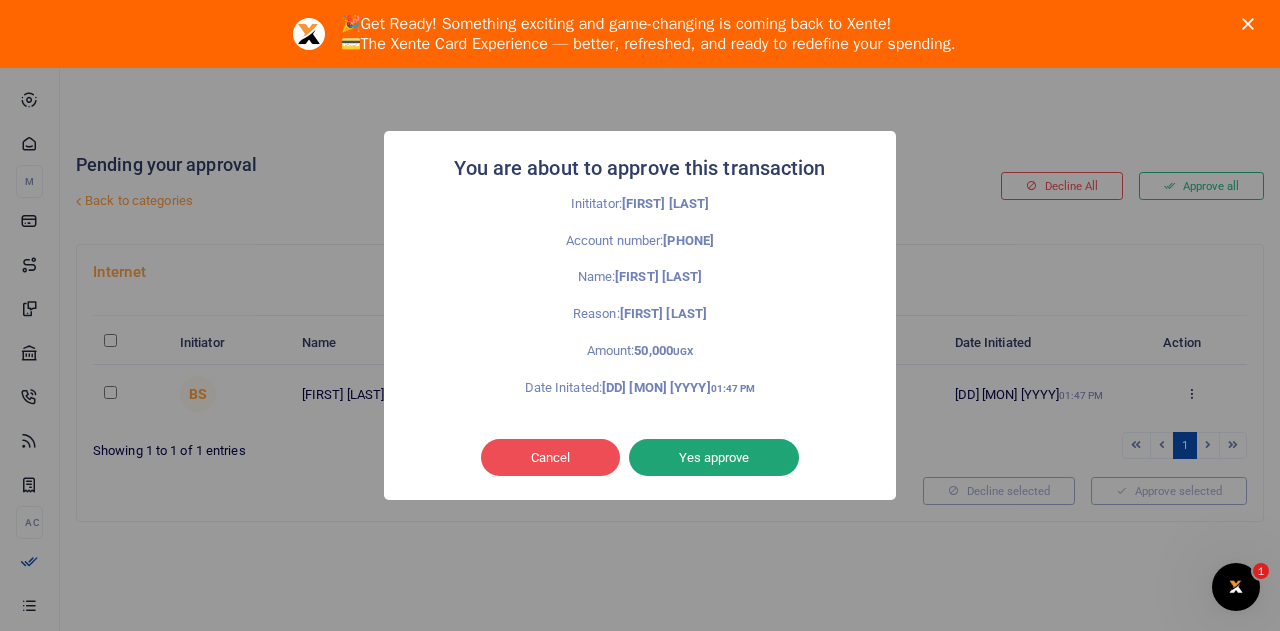 click on "Yes approve" at bounding box center (714, 458) 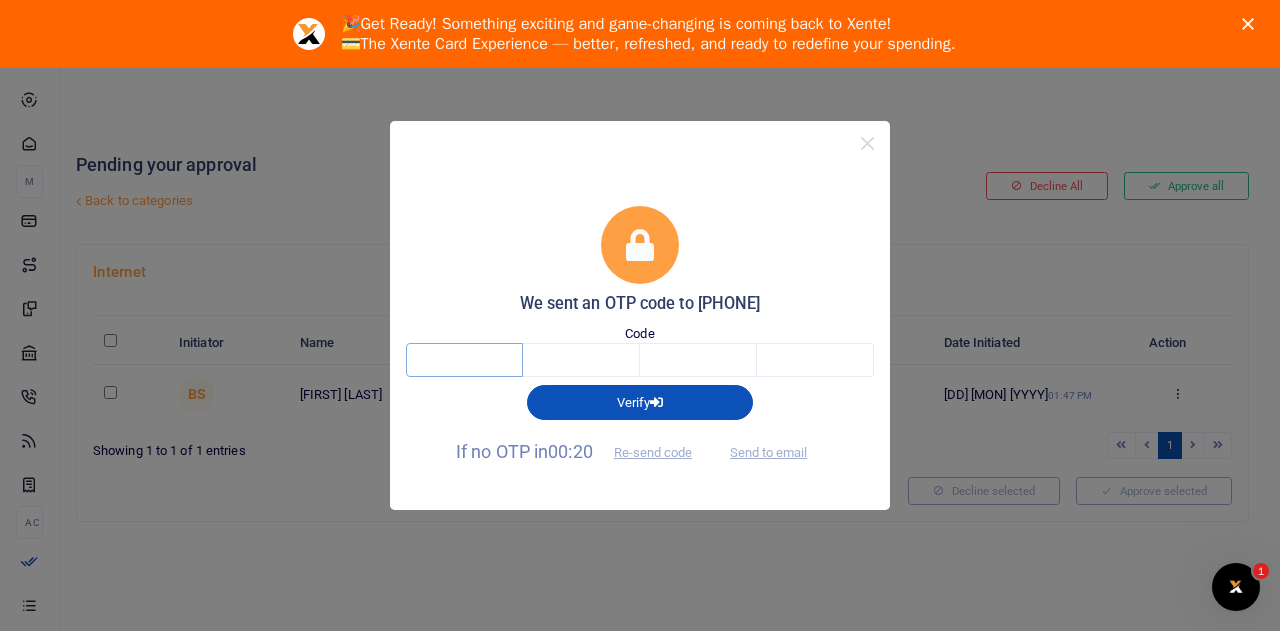 click at bounding box center [464, 360] 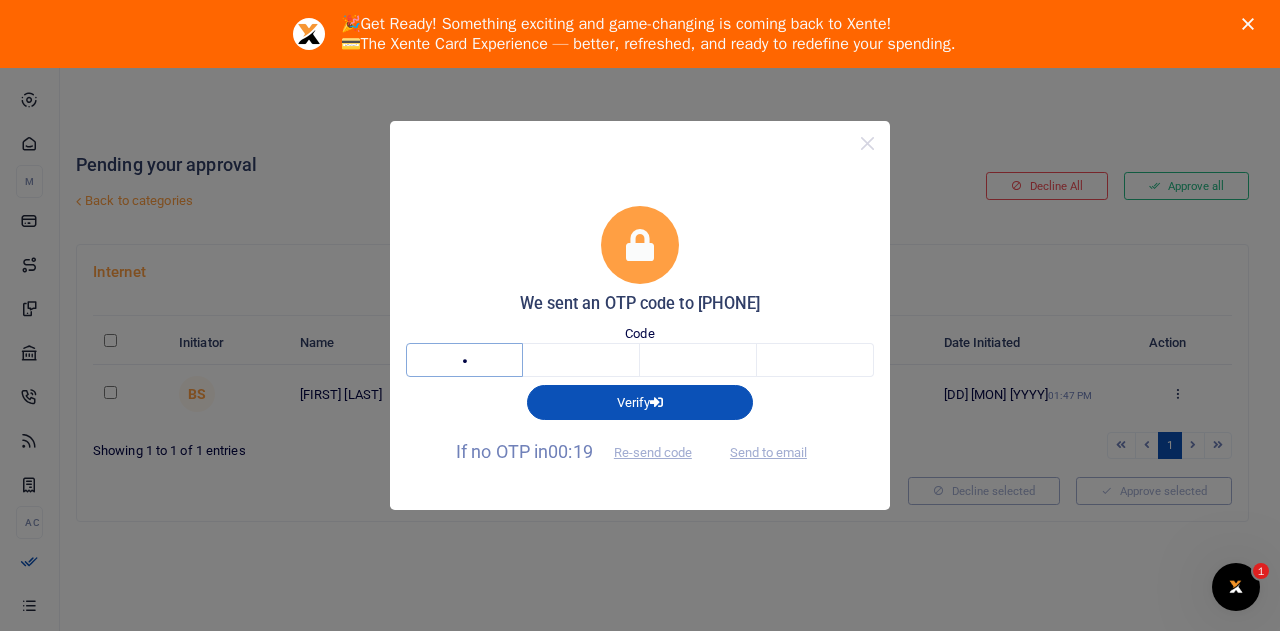 type on "7" 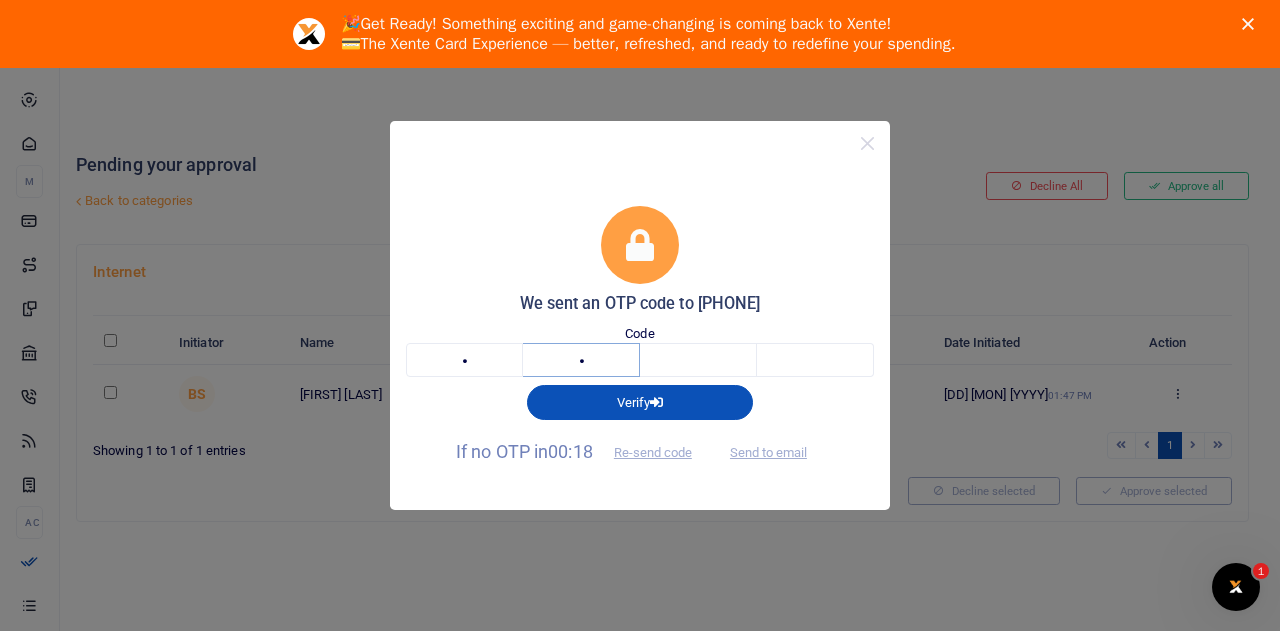 type on "4" 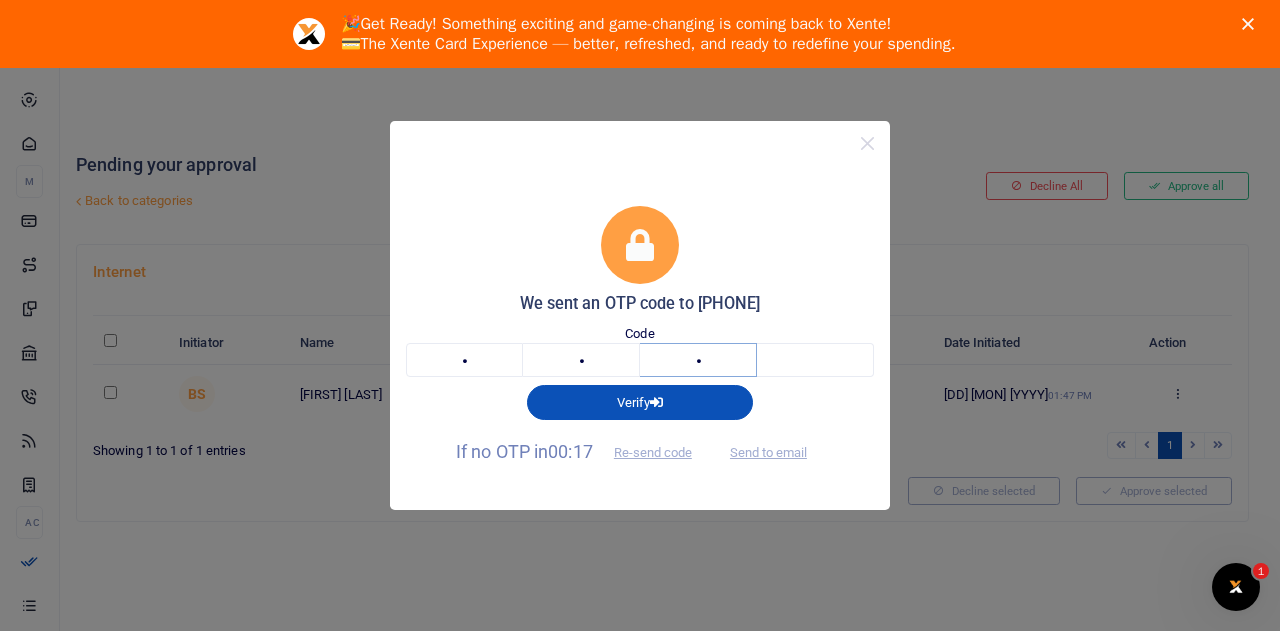 type on "9" 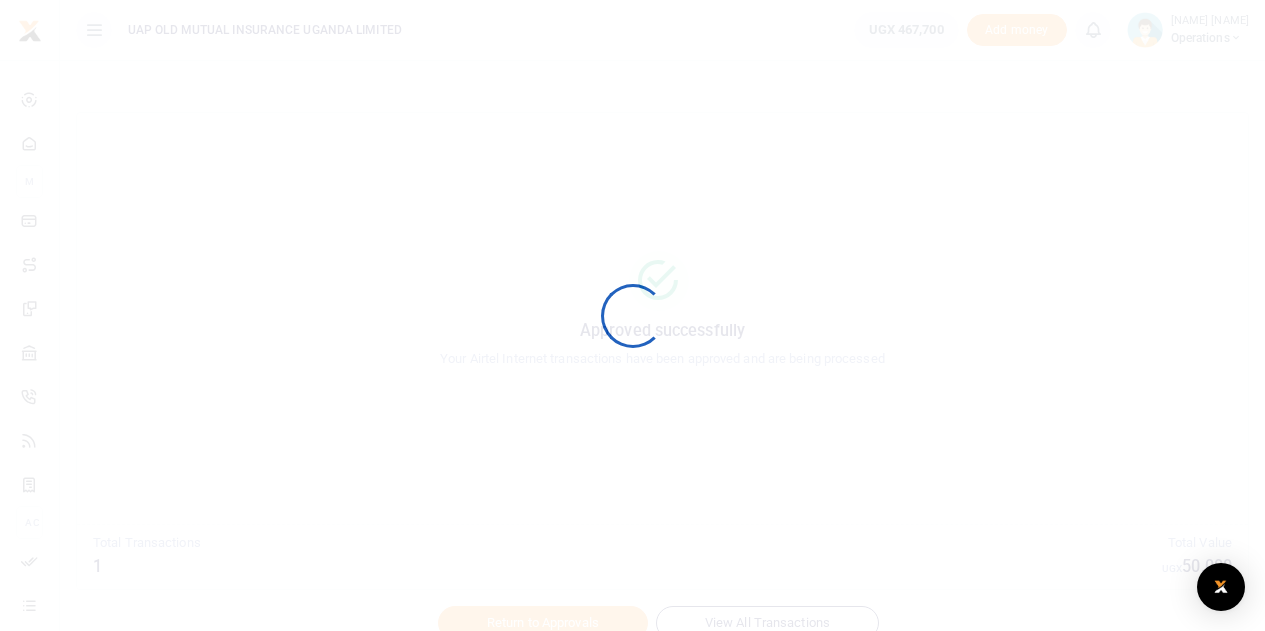 scroll, scrollTop: 0, scrollLeft: 0, axis: both 